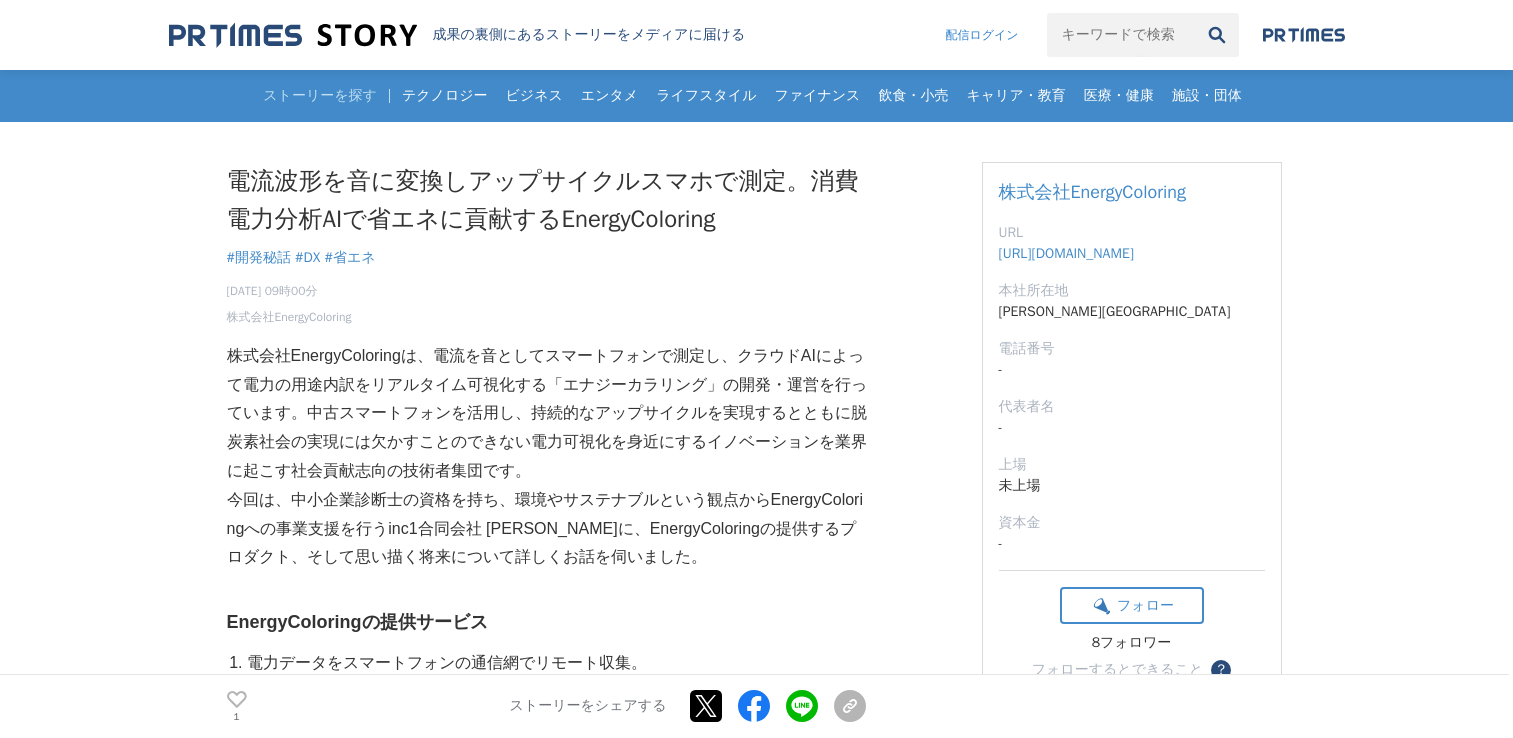 scroll, scrollTop: 300, scrollLeft: 0, axis: vertical 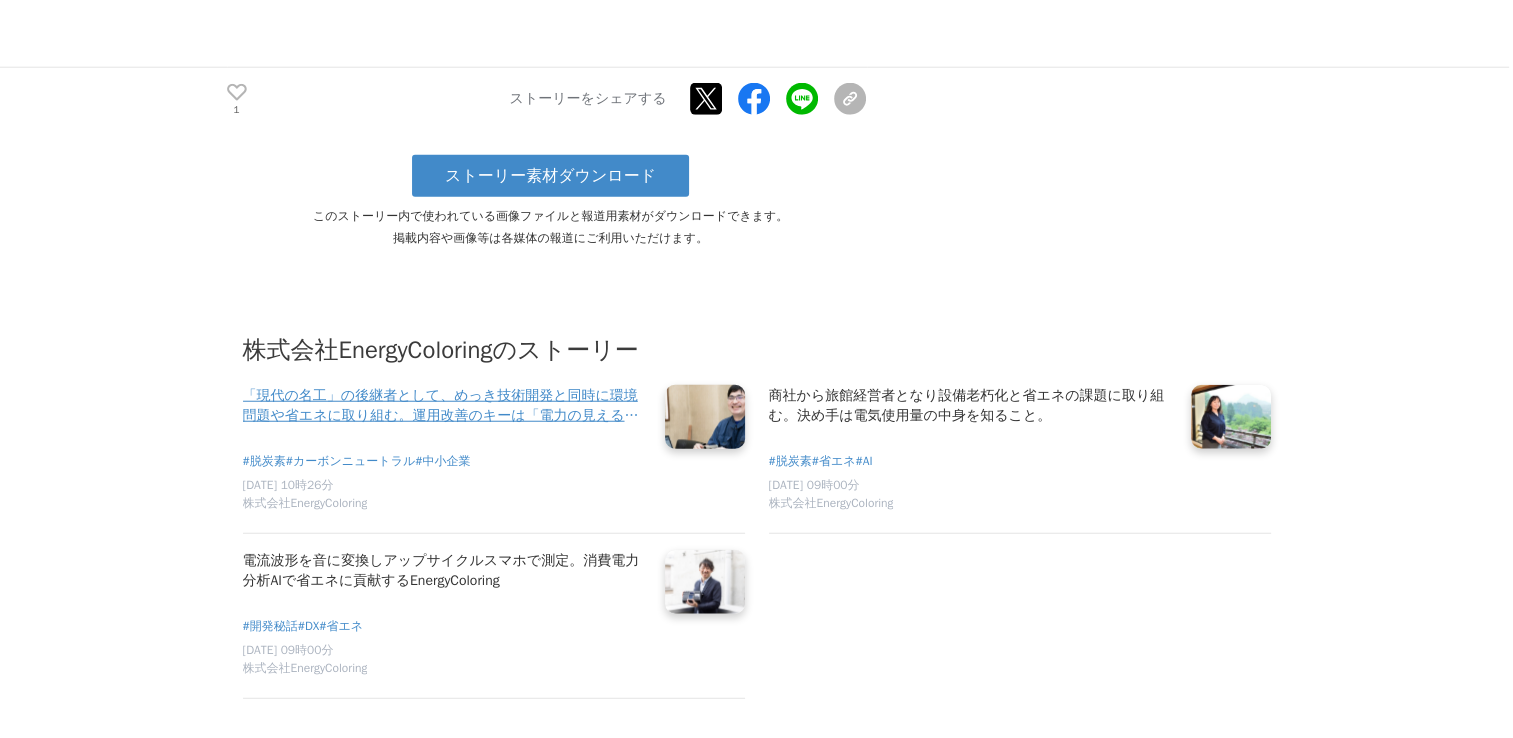 click at bounding box center (705, 417) 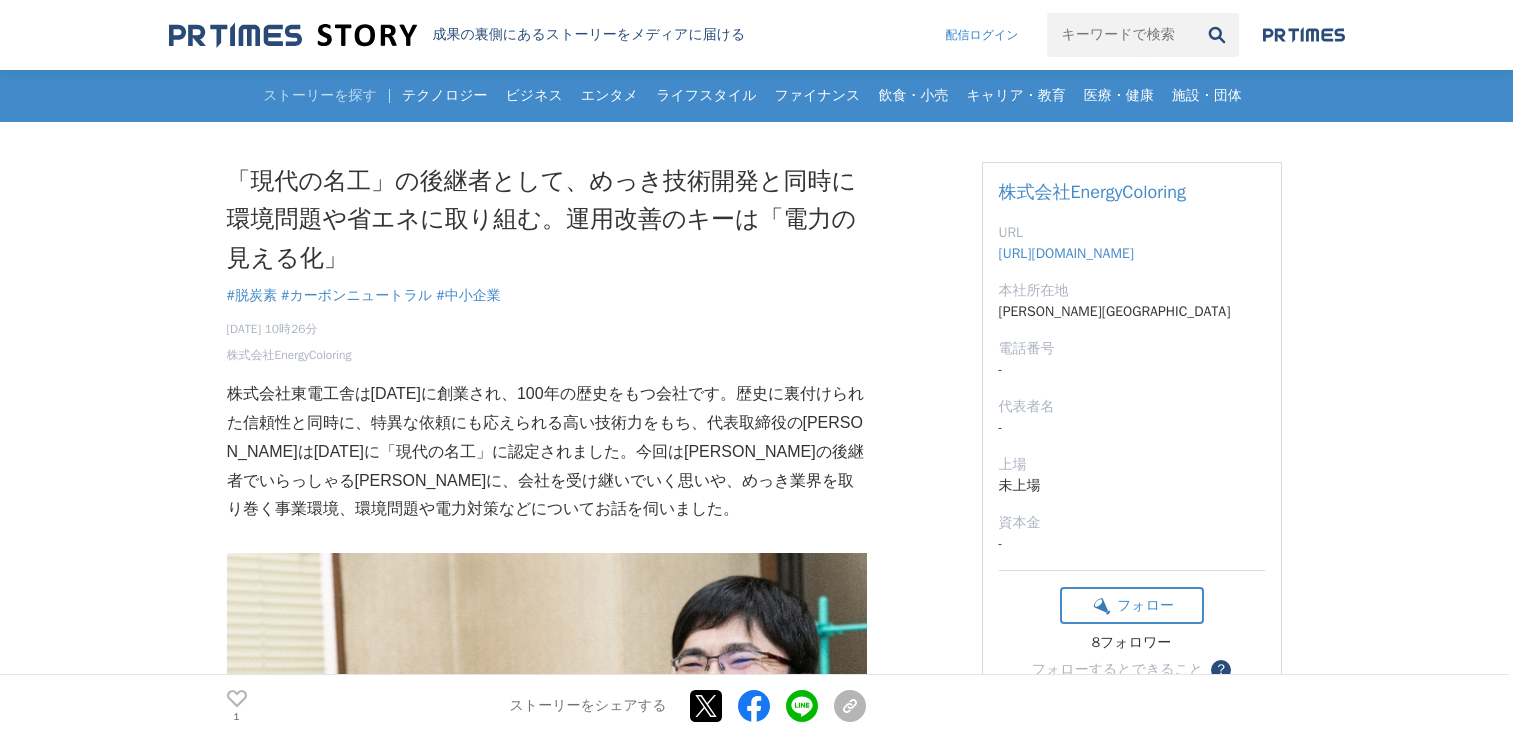 scroll, scrollTop: 0, scrollLeft: 0, axis: both 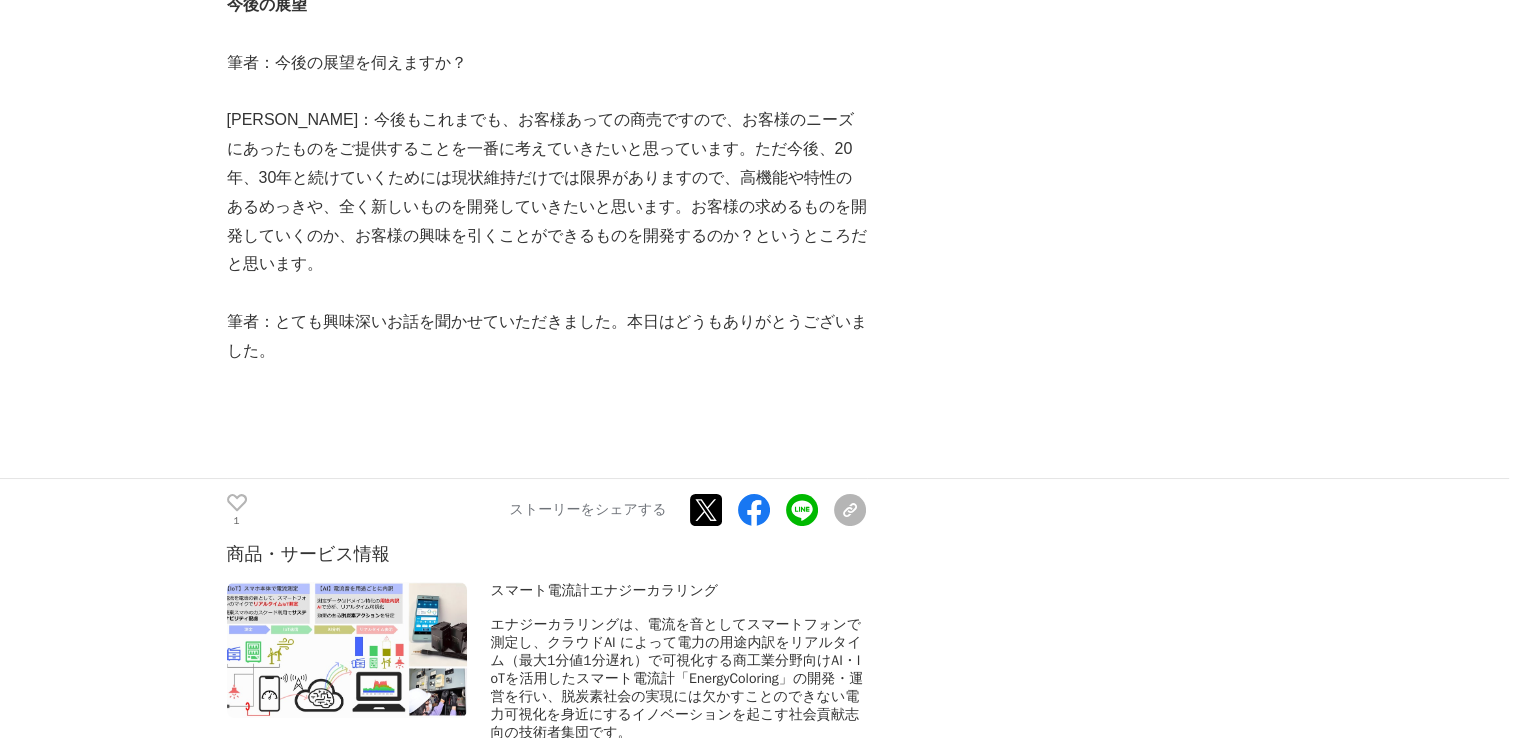 click at bounding box center [347, 650] 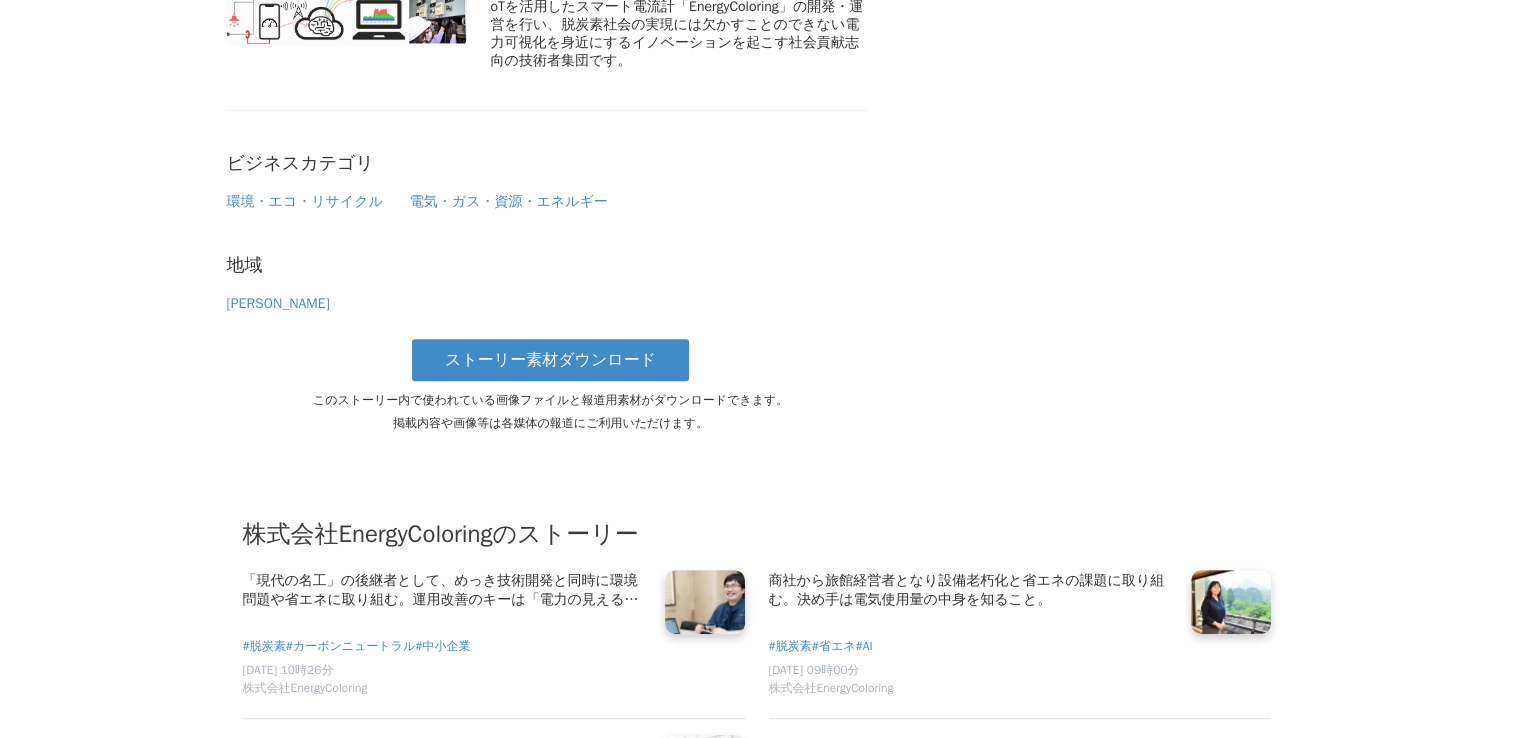 scroll, scrollTop: 8300, scrollLeft: 0, axis: vertical 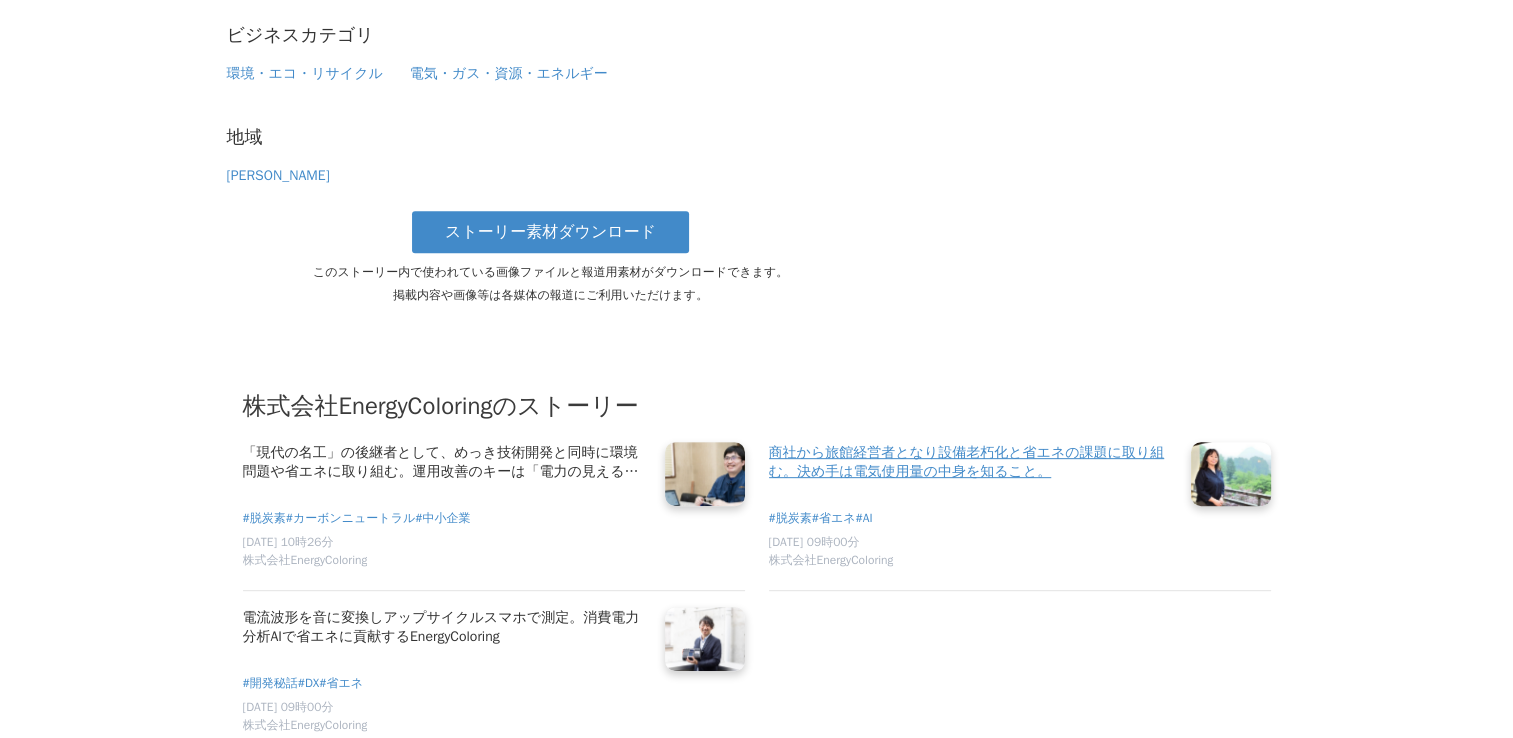 click at bounding box center (1231, 473) 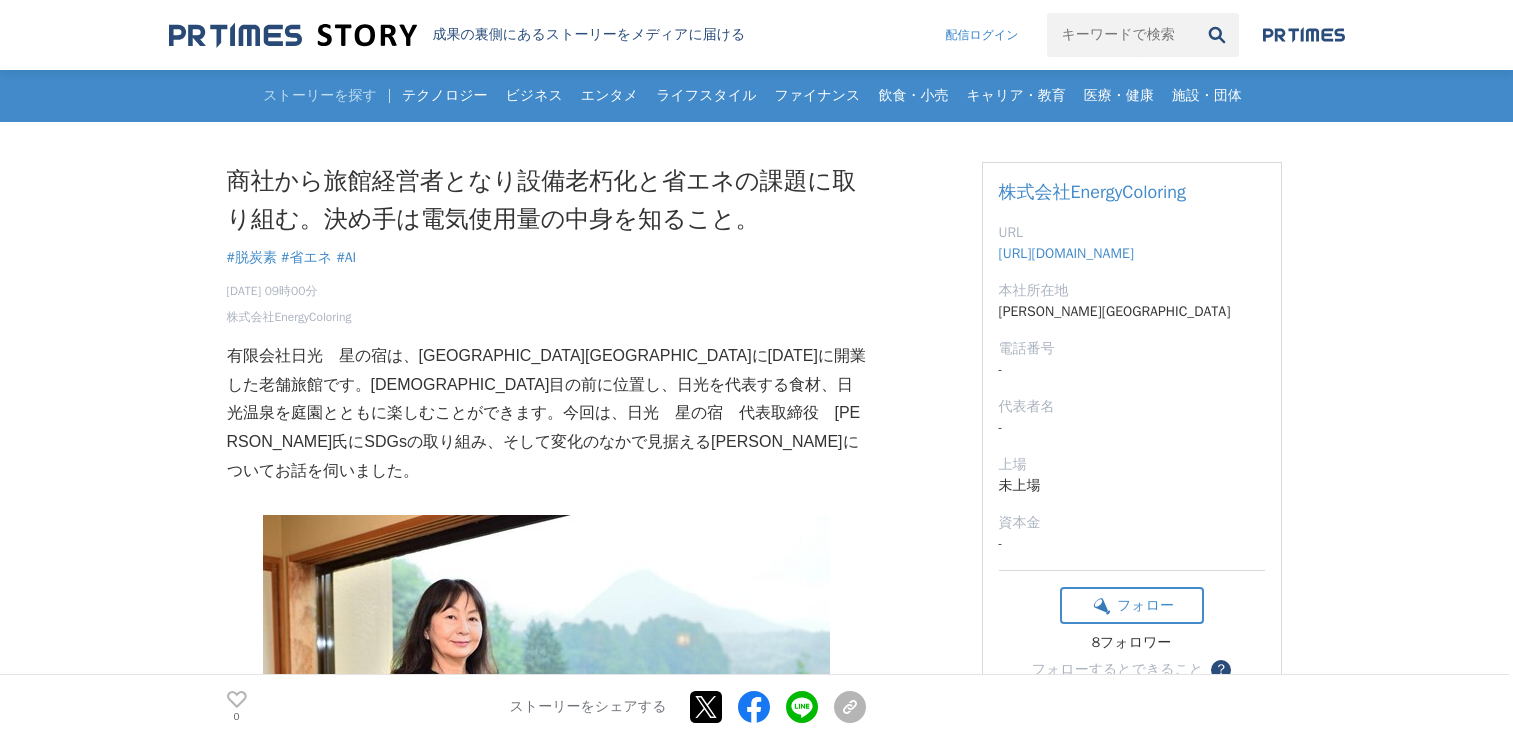 scroll, scrollTop: 0, scrollLeft: 0, axis: both 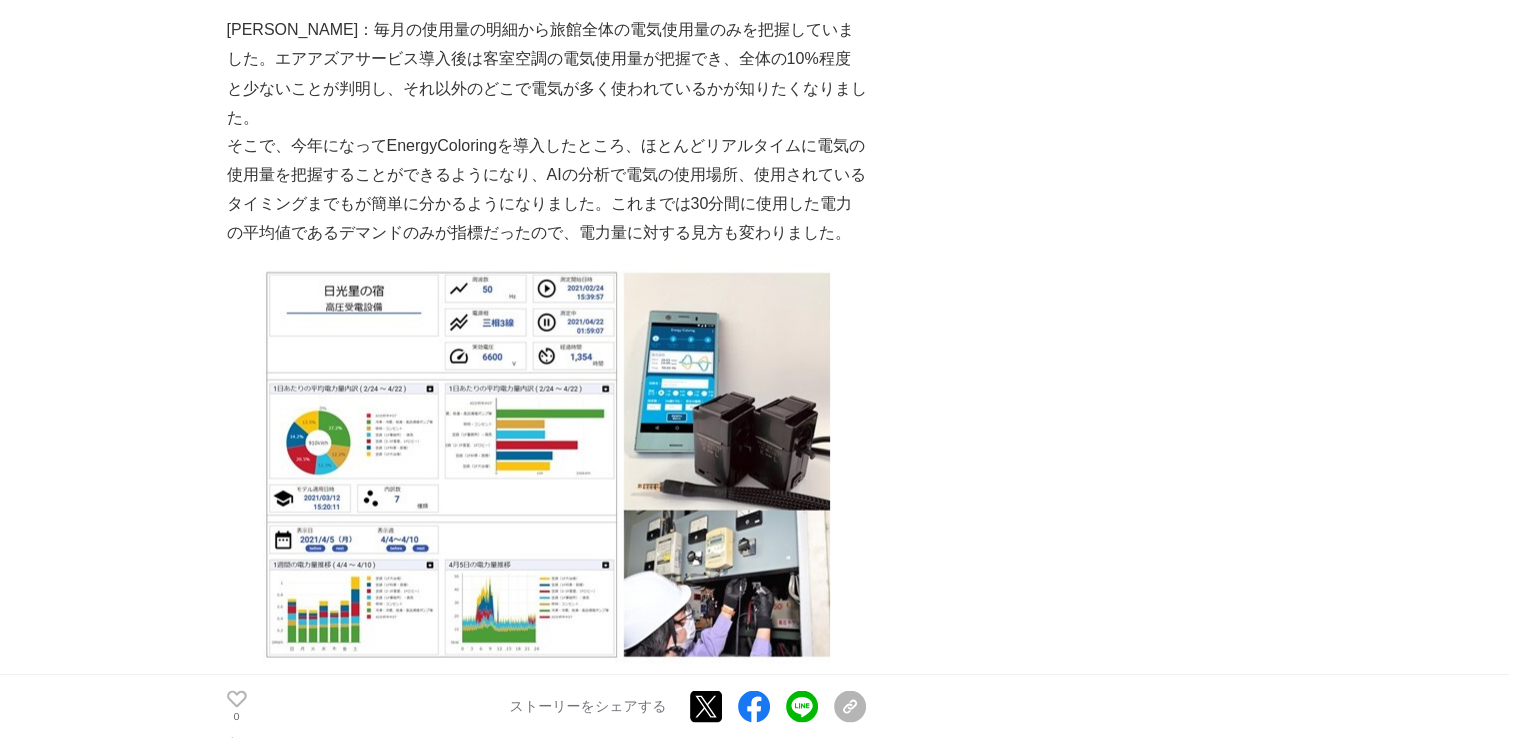 click at bounding box center [546, 459] 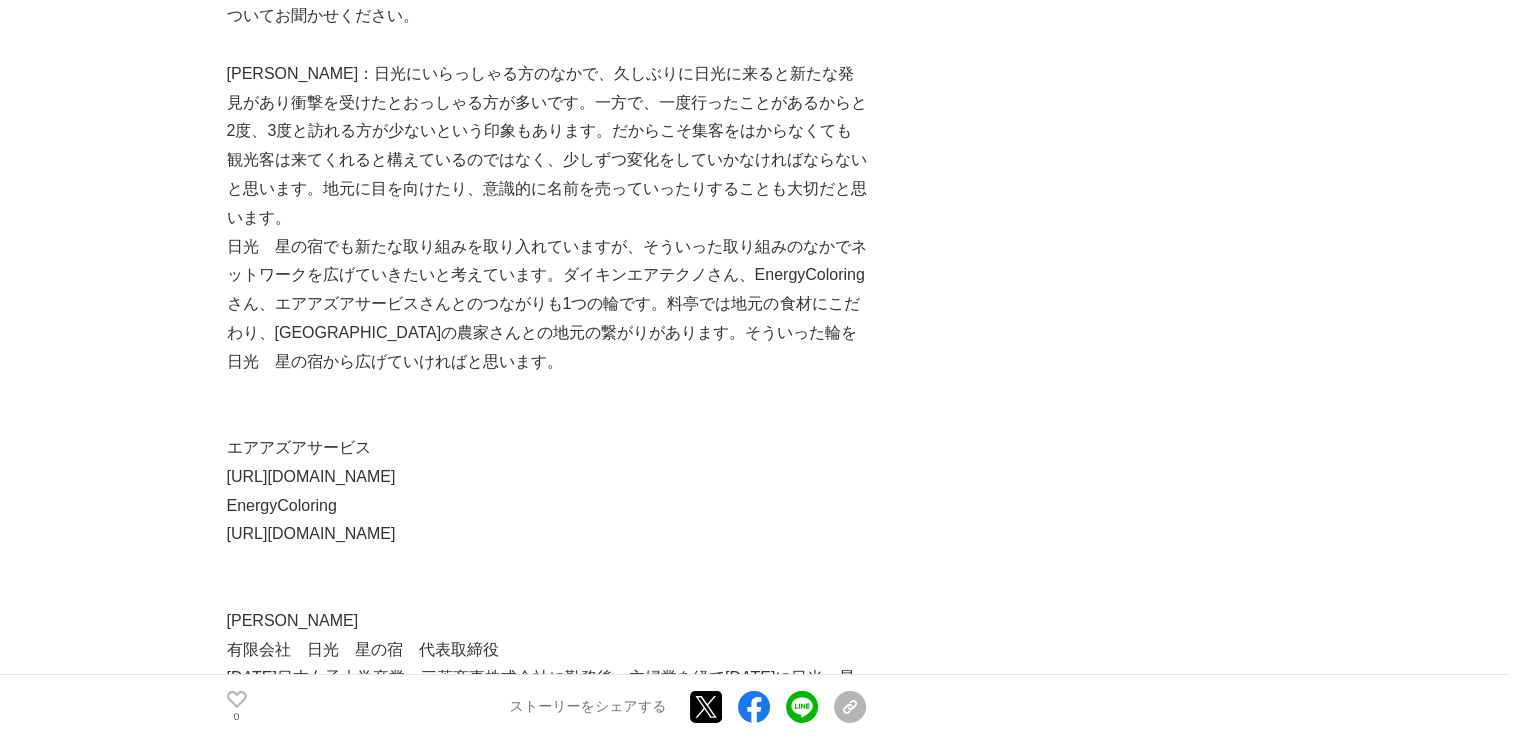 scroll, scrollTop: 6400, scrollLeft: 0, axis: vertical 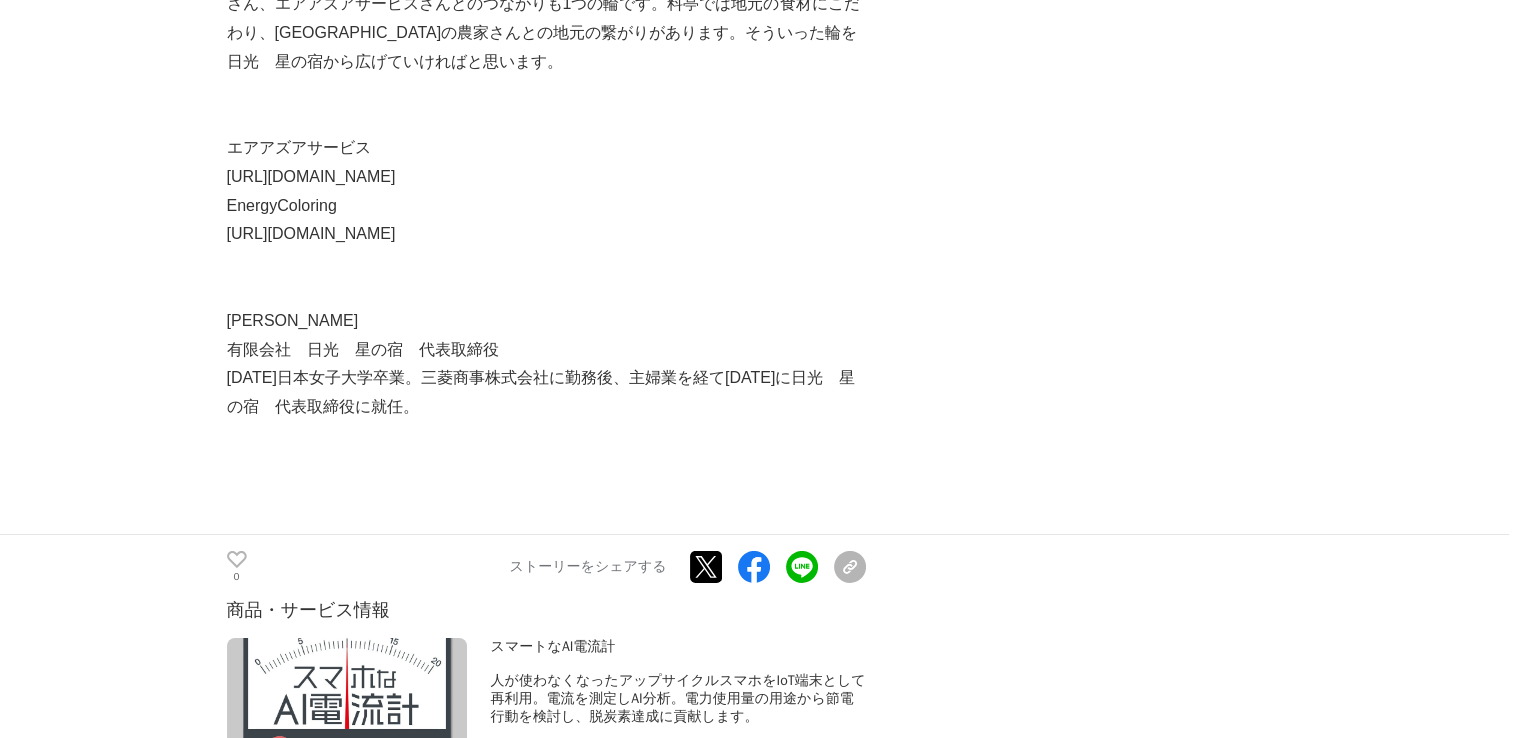 click at bounding box center [347, 706] 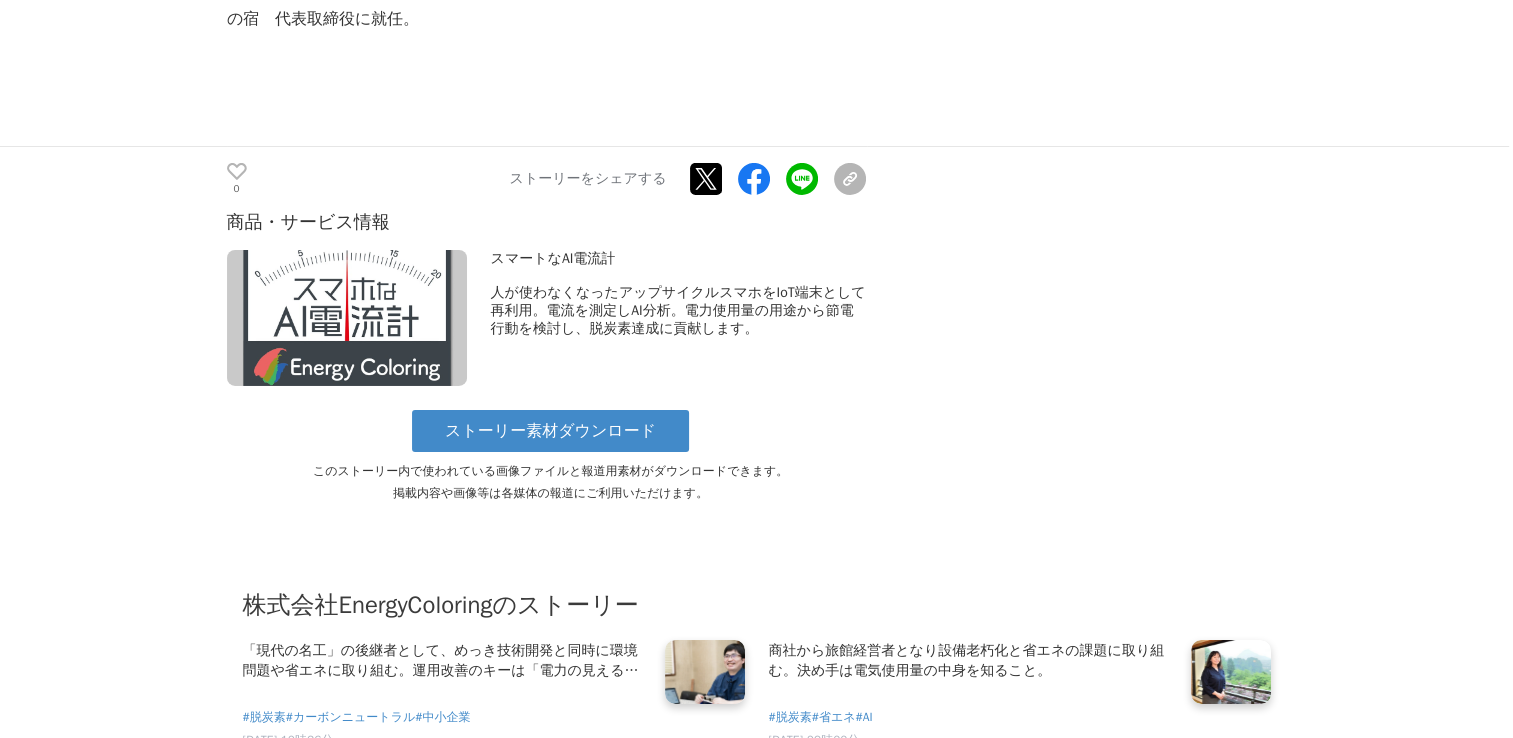 scroll, scrollTop: 6800, scrollLeft: 0, axis: vertical 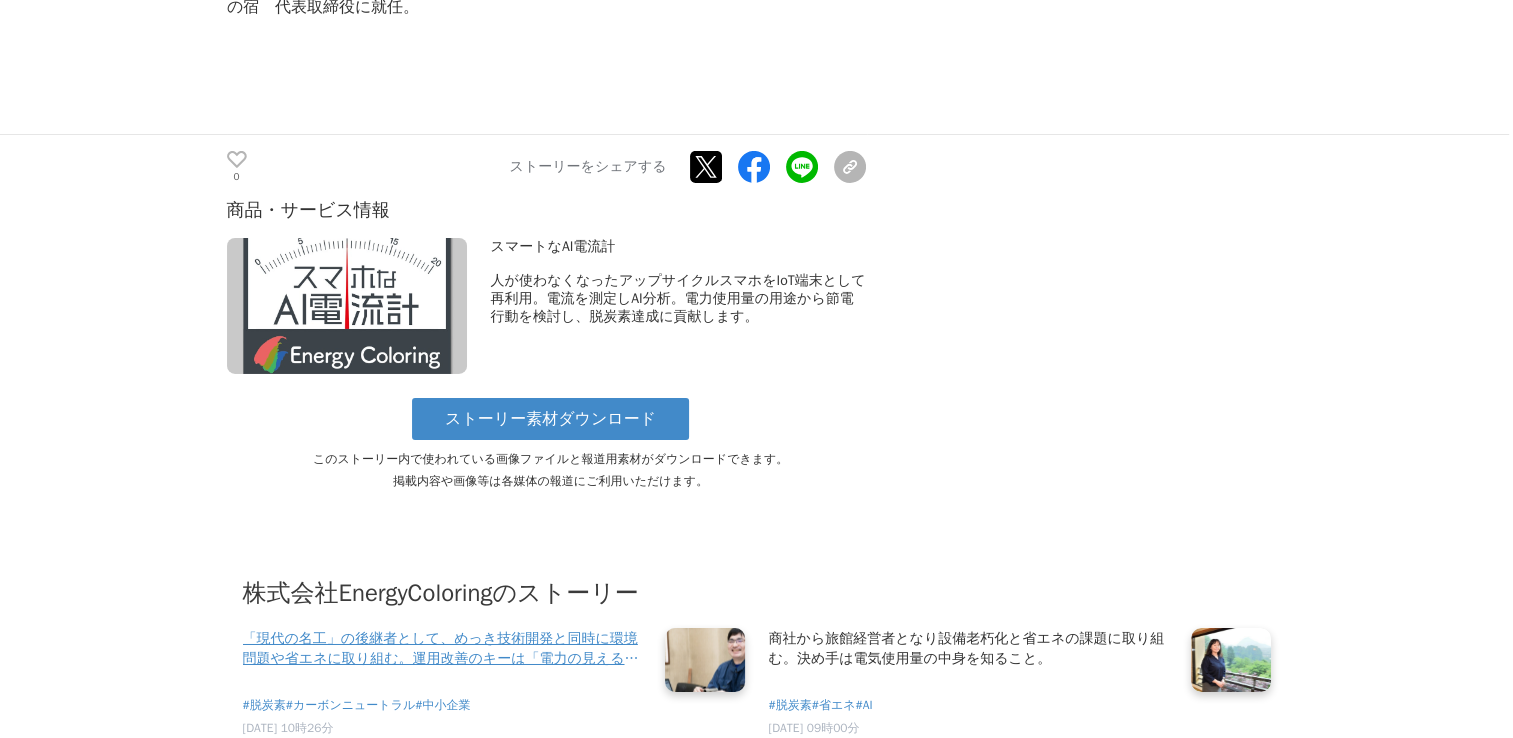 click on "「現代の名工」の後継者として、めっき技術開発と同時に環境問題や省エネに取り組む。運用改善のキーは「電力の見える化」" at bounding box center (446, 648) 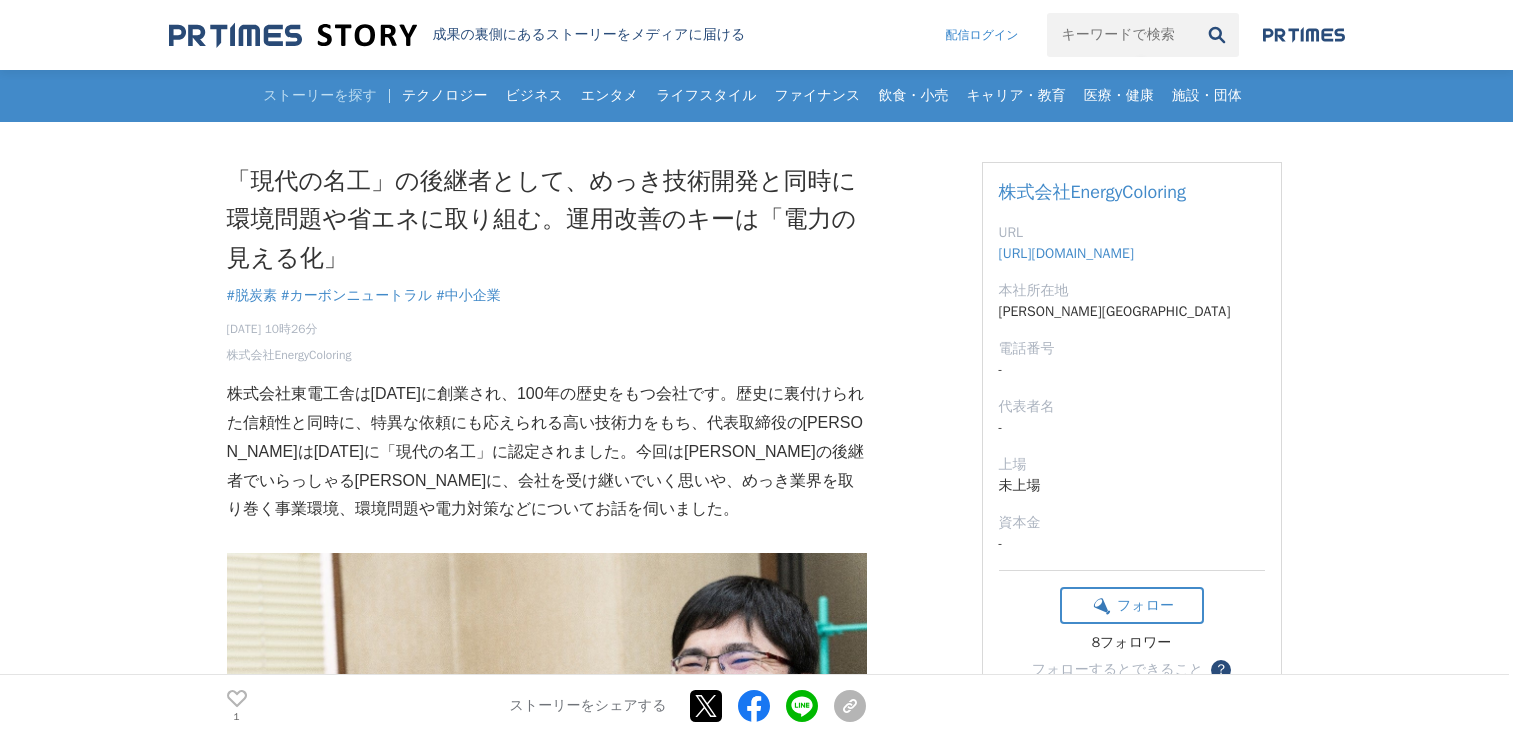 scroll, scrollTop: 0, scrollLeft: 0, axis: both 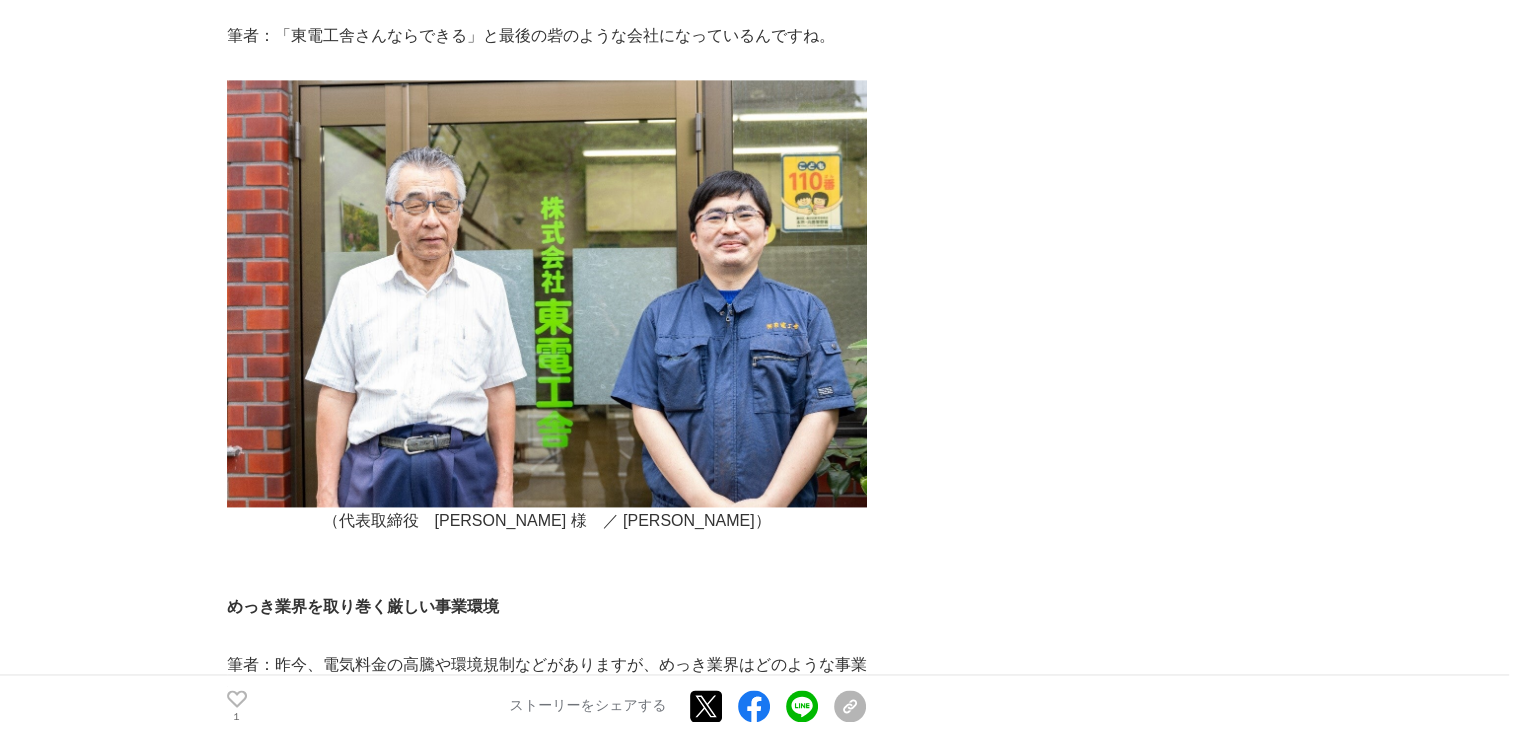 click at bounding box center [547, 293] 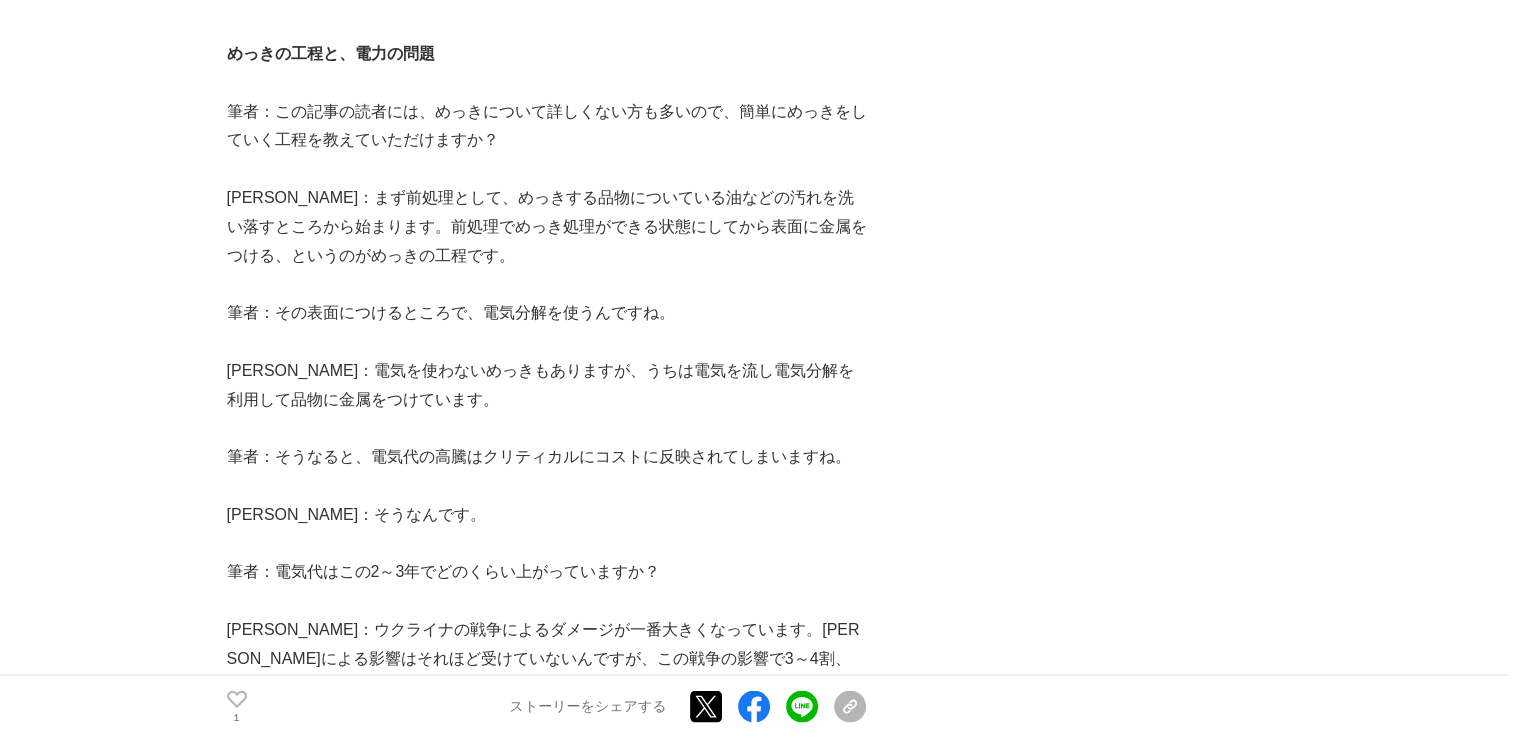 scroll, scrollTop: 3800, scrollLeft: 0, axis: vertical 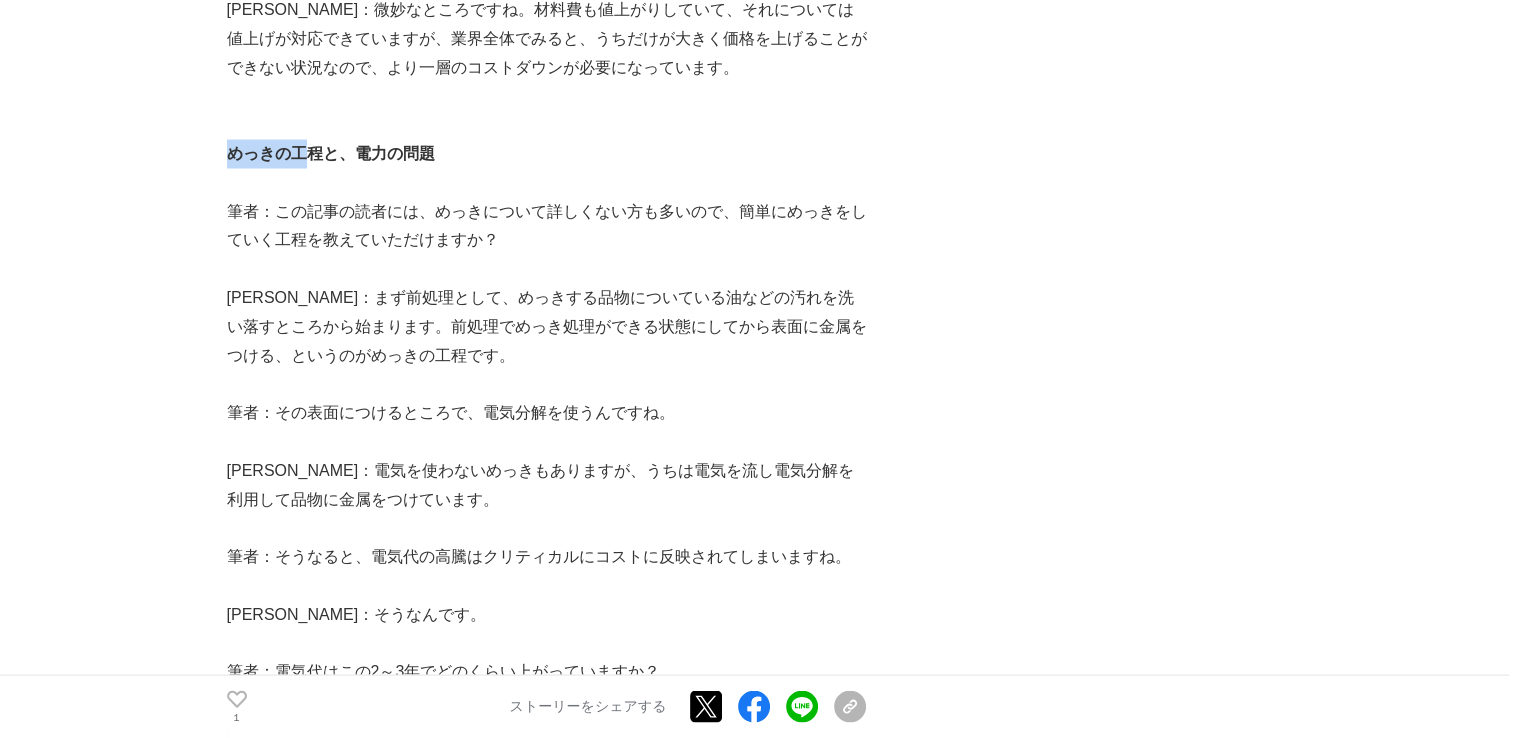drag, startPoint x: 228, startPoint y: 66, endPoint x: 300, endPoint y: 67, distance: 72.00694 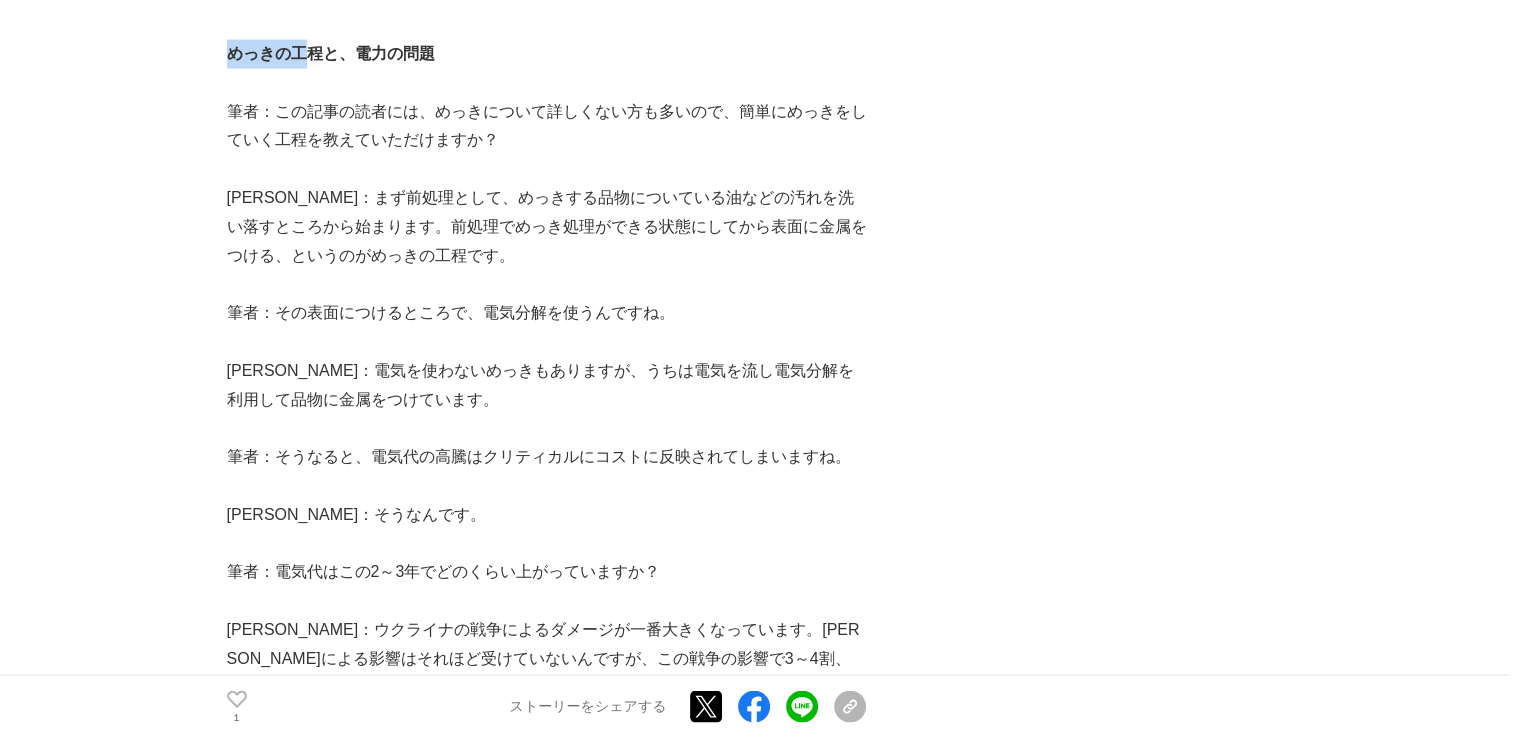 scroll, scrollTop: 3800, scrollLeft: 0, axis: vertical 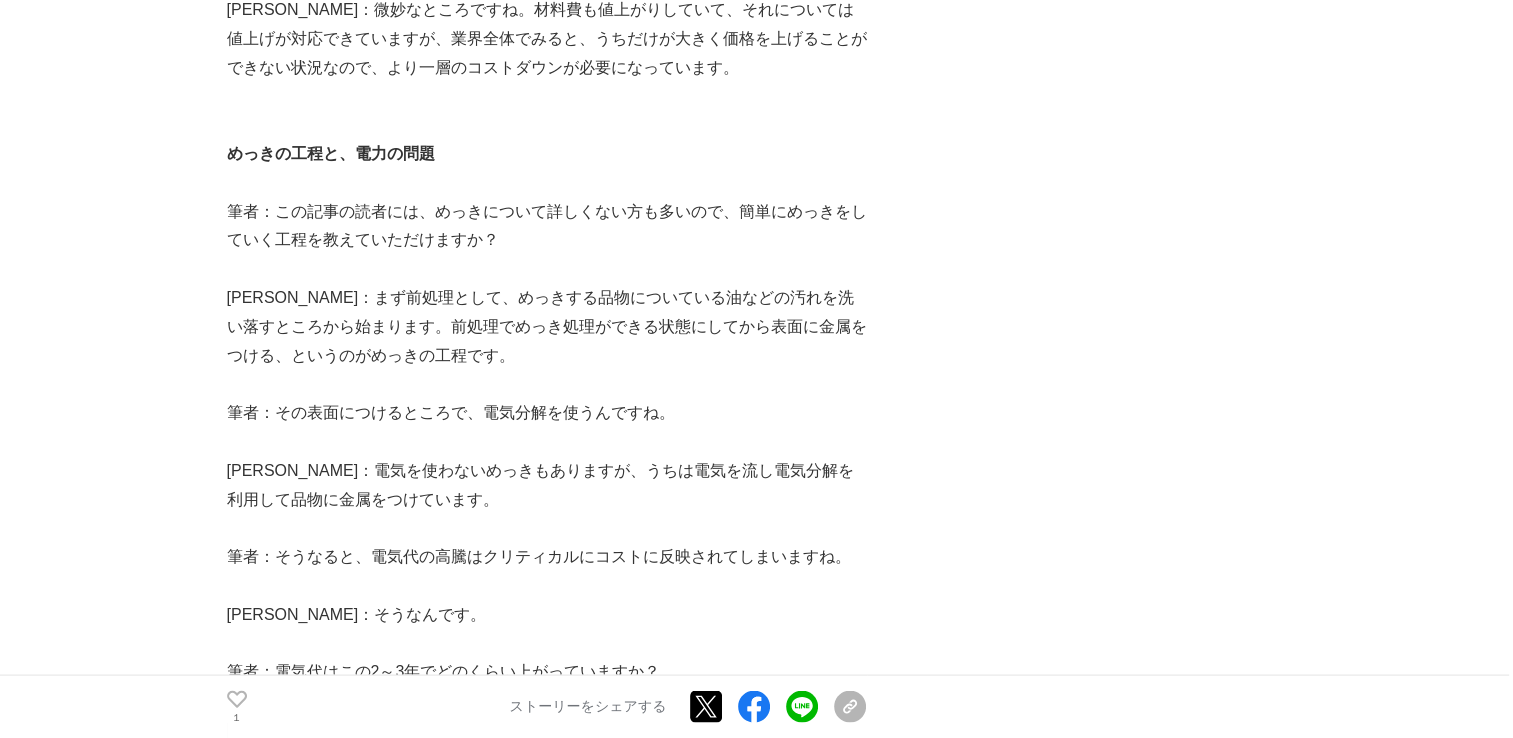 click at bounding box center (547, 183) 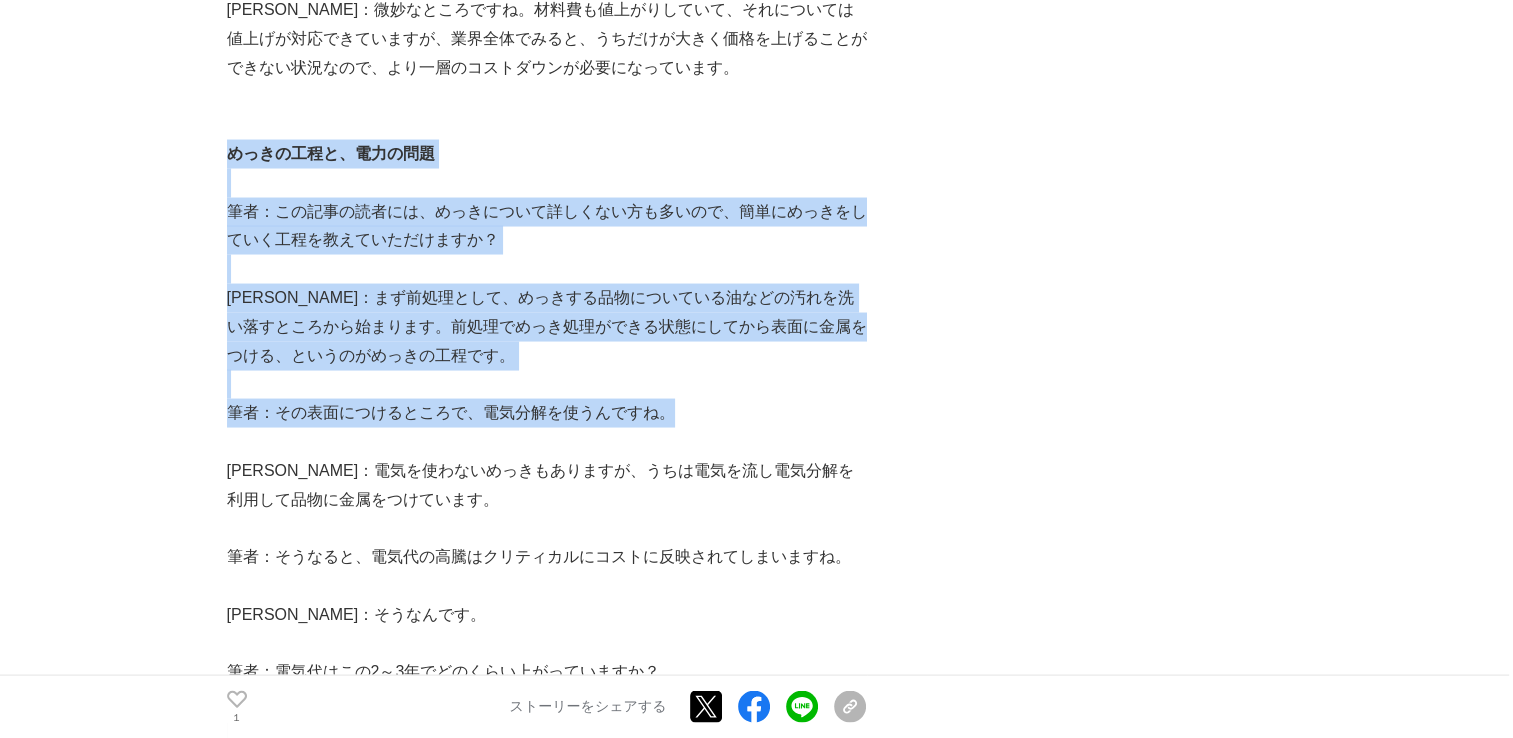 drag, startPoint x: 232, startPoint y: 68, endPoint x: 666, endPoint y: 325, distance: 504.38577 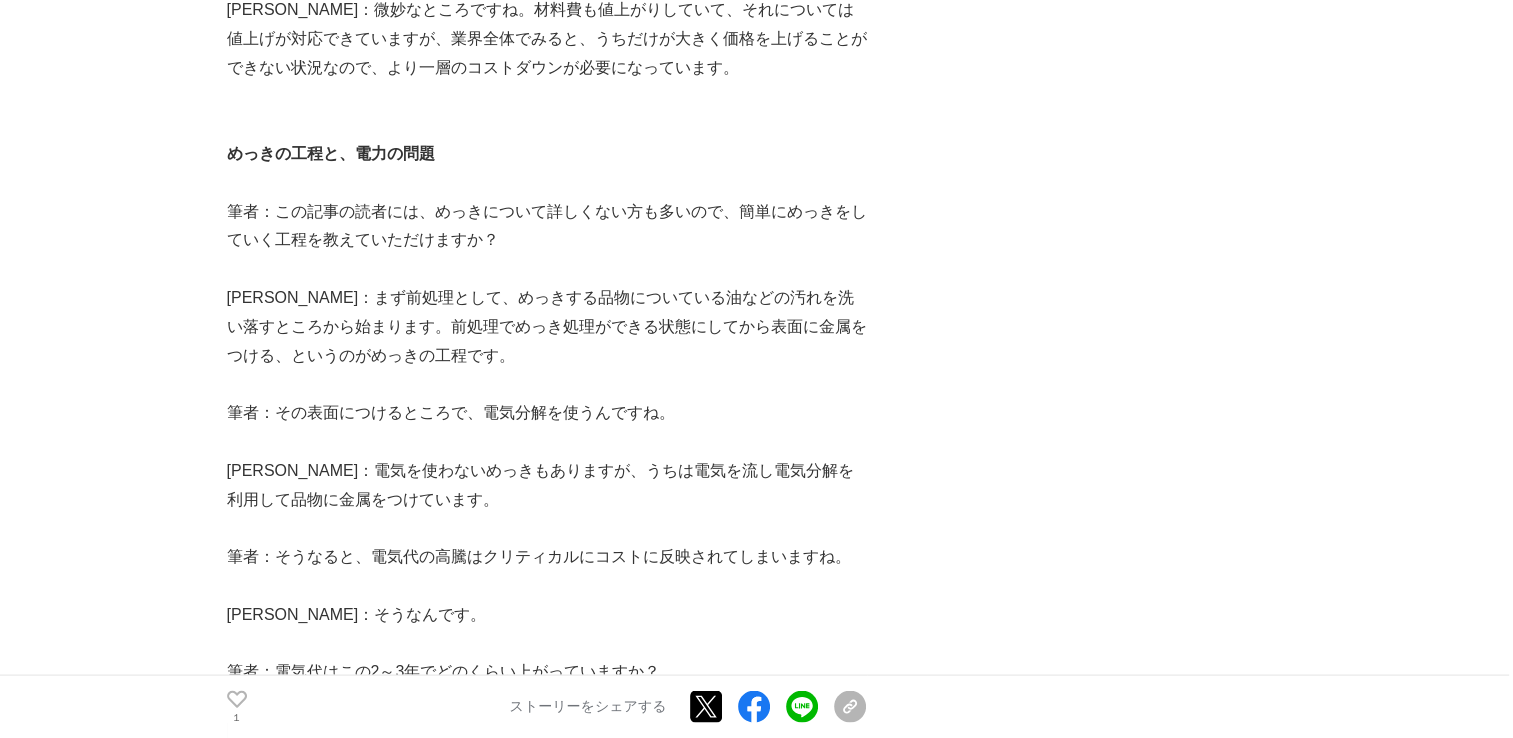 click on "山田：そうなんです。" at bounding box center (547, 615) 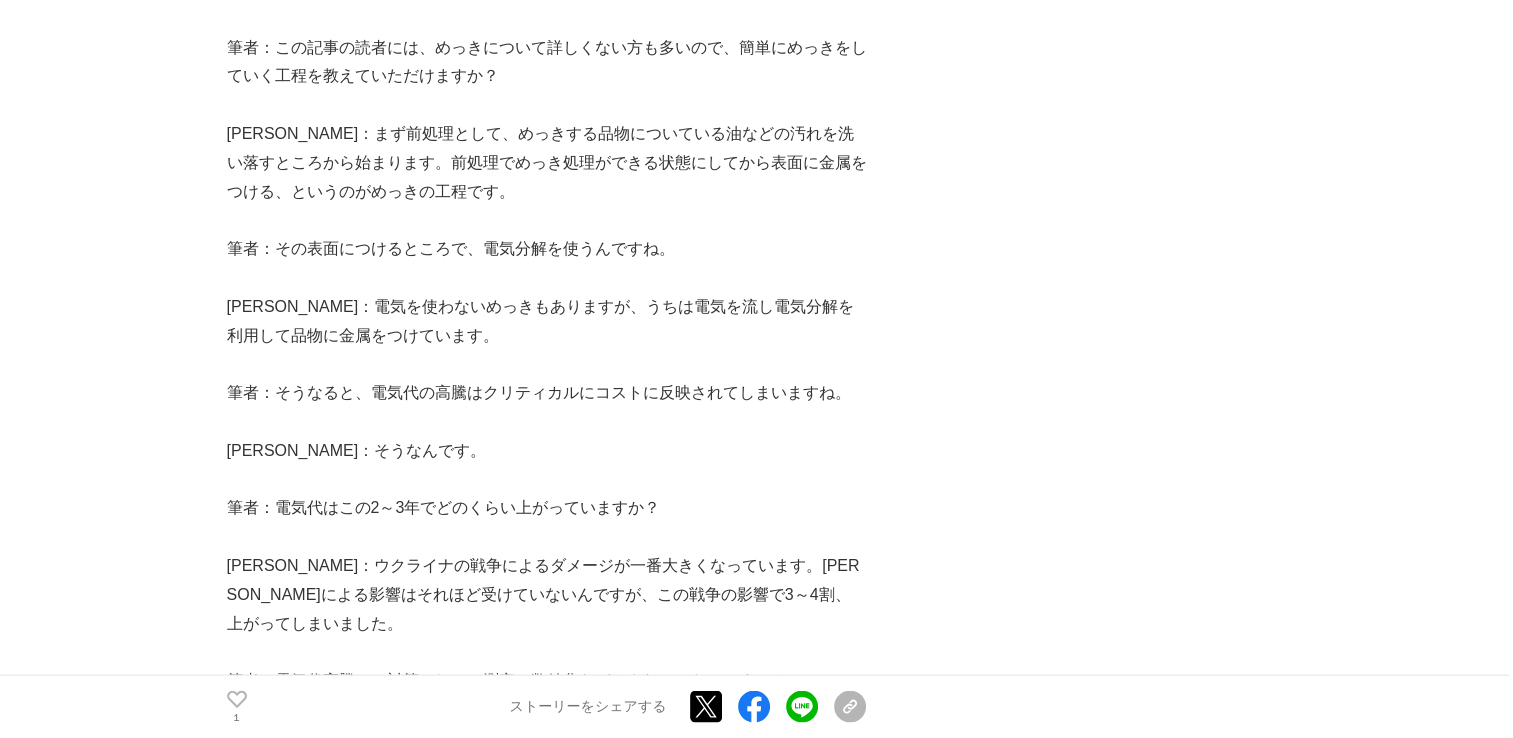 scroll, scrollTop: 4000, scrollLeft: 0, axis: vertical 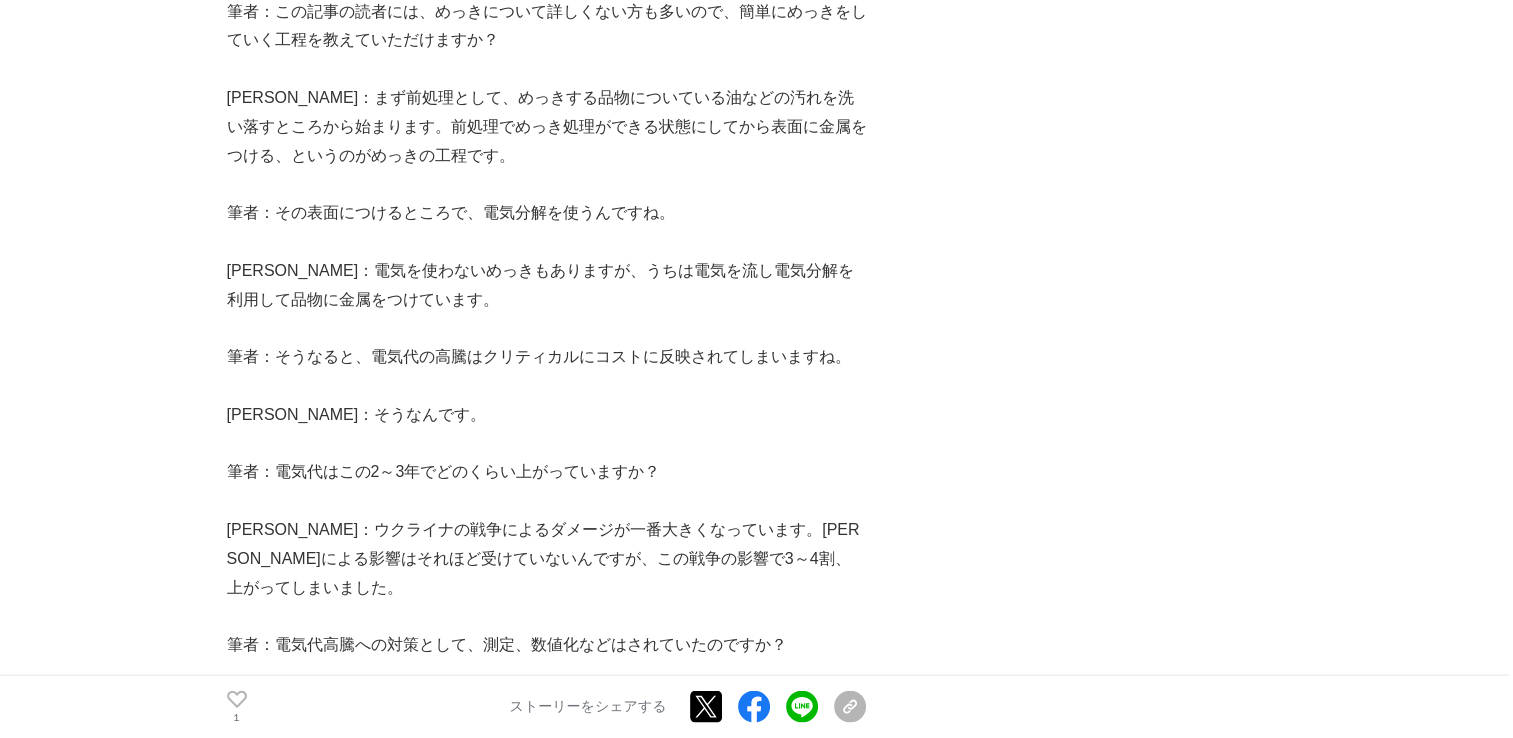 click on "筆者：電気代はこの2～3年でどのくらい上がっていますか？" at bounding box center [547, 472] 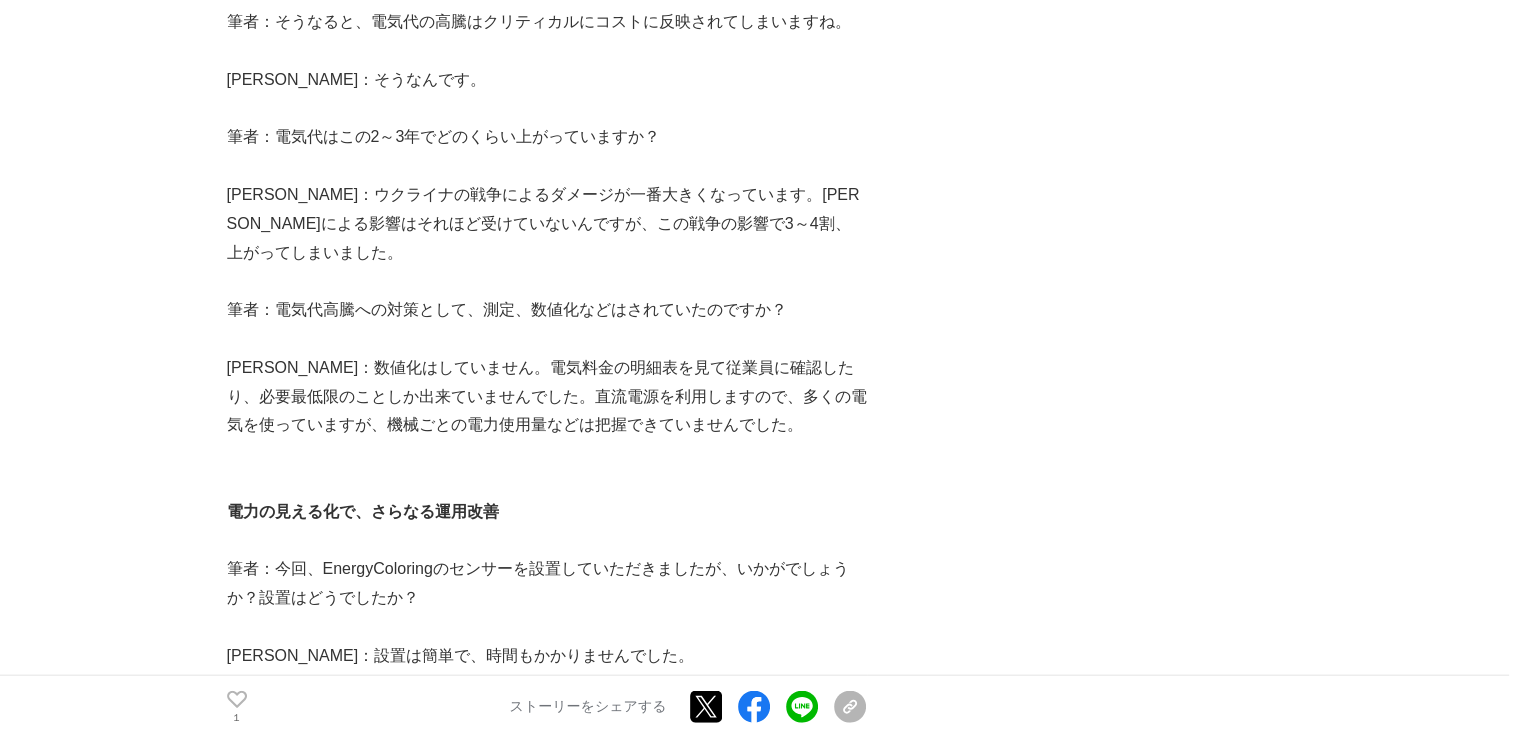 scroll, scrollTop: 4300, scrollLeft: 0, axis: vertical 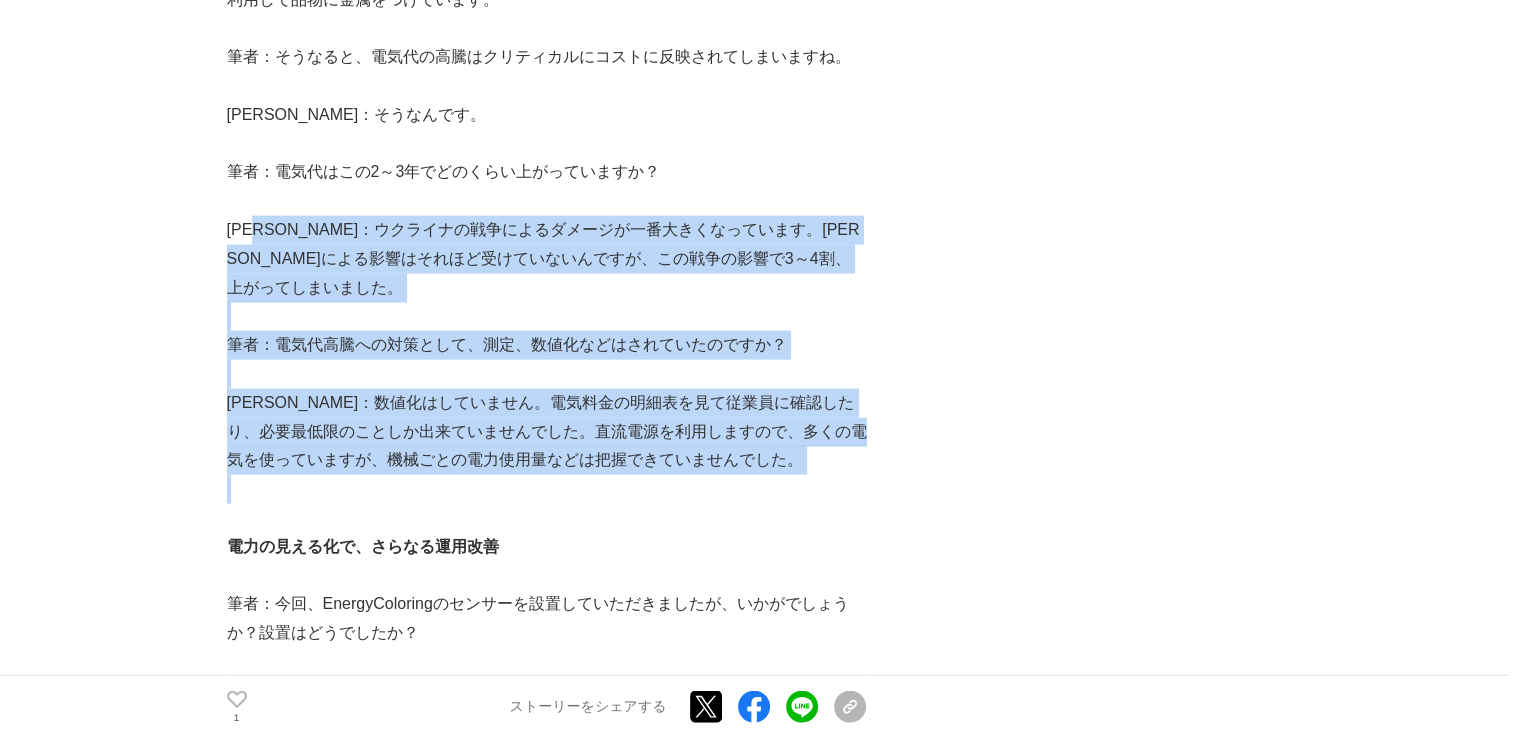drag, startPoint x: 280, startPoint y: 145, endPoint x: 732, endPoint y: 377, distance: 508.063 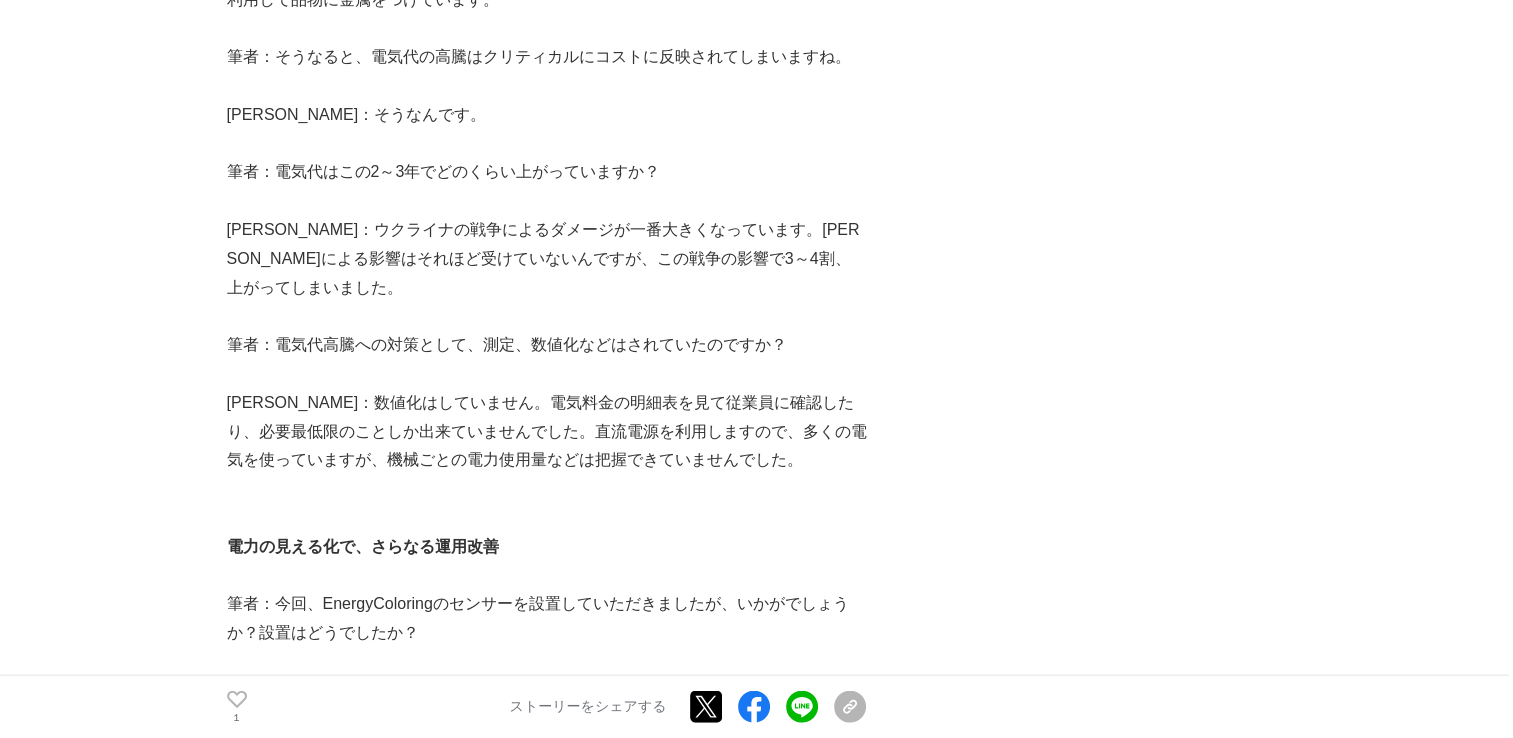 click at bounding box center [547, 720] 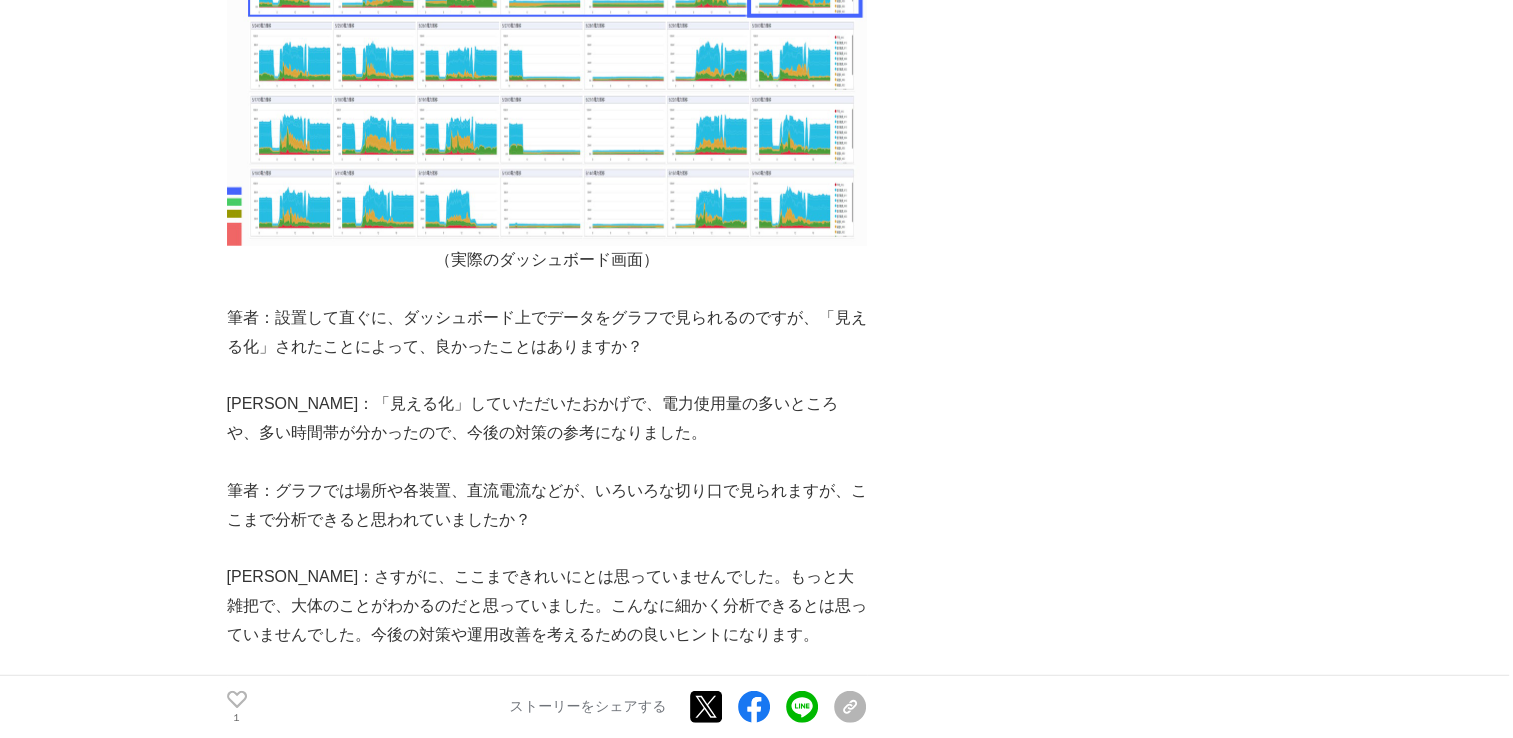 scroll, scrollTop: 5200, scrollLeft: 0, axis: vertical 